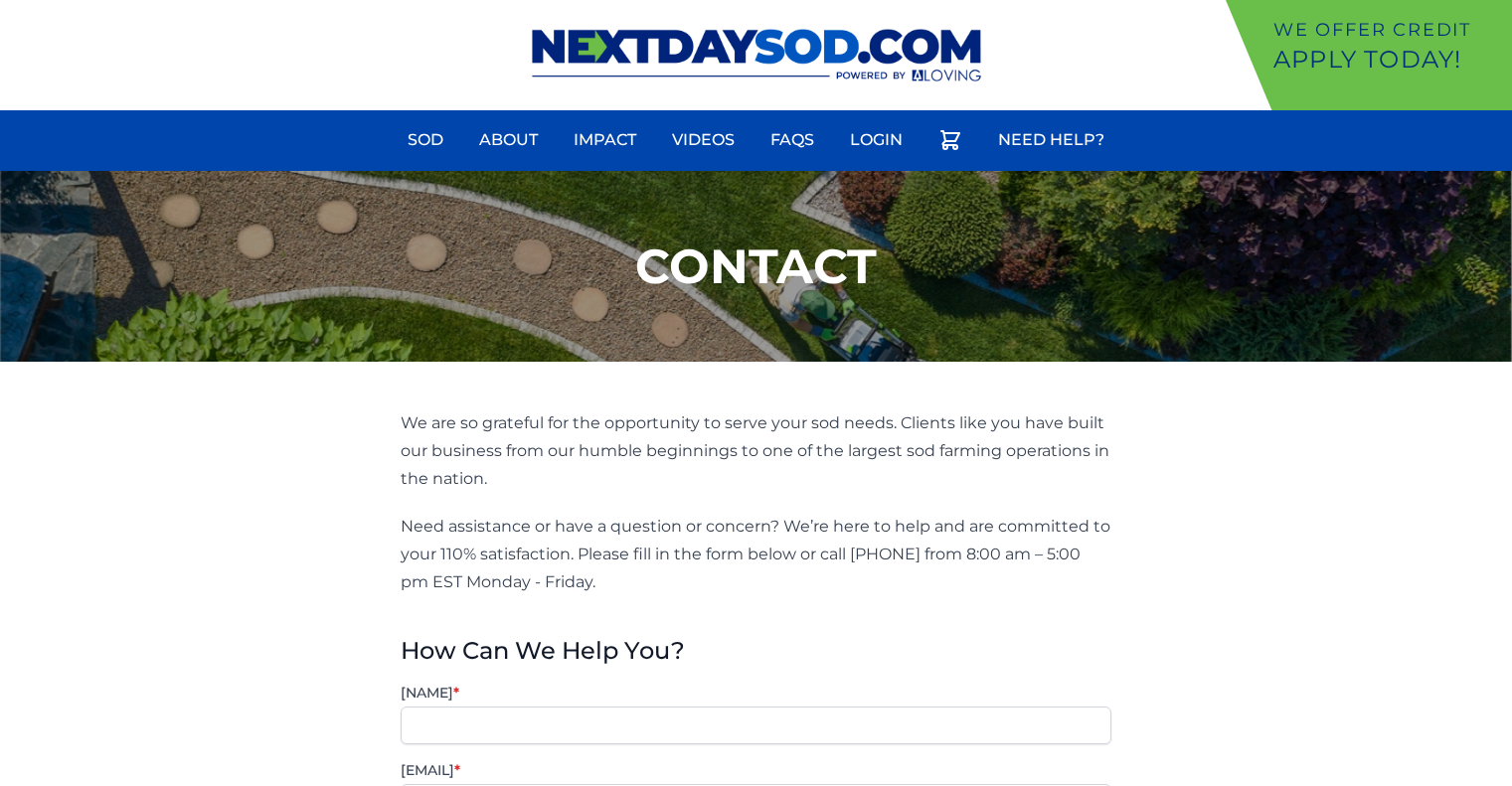 scroll, scrollTop: 0, scrollLeft: 0, axis: both 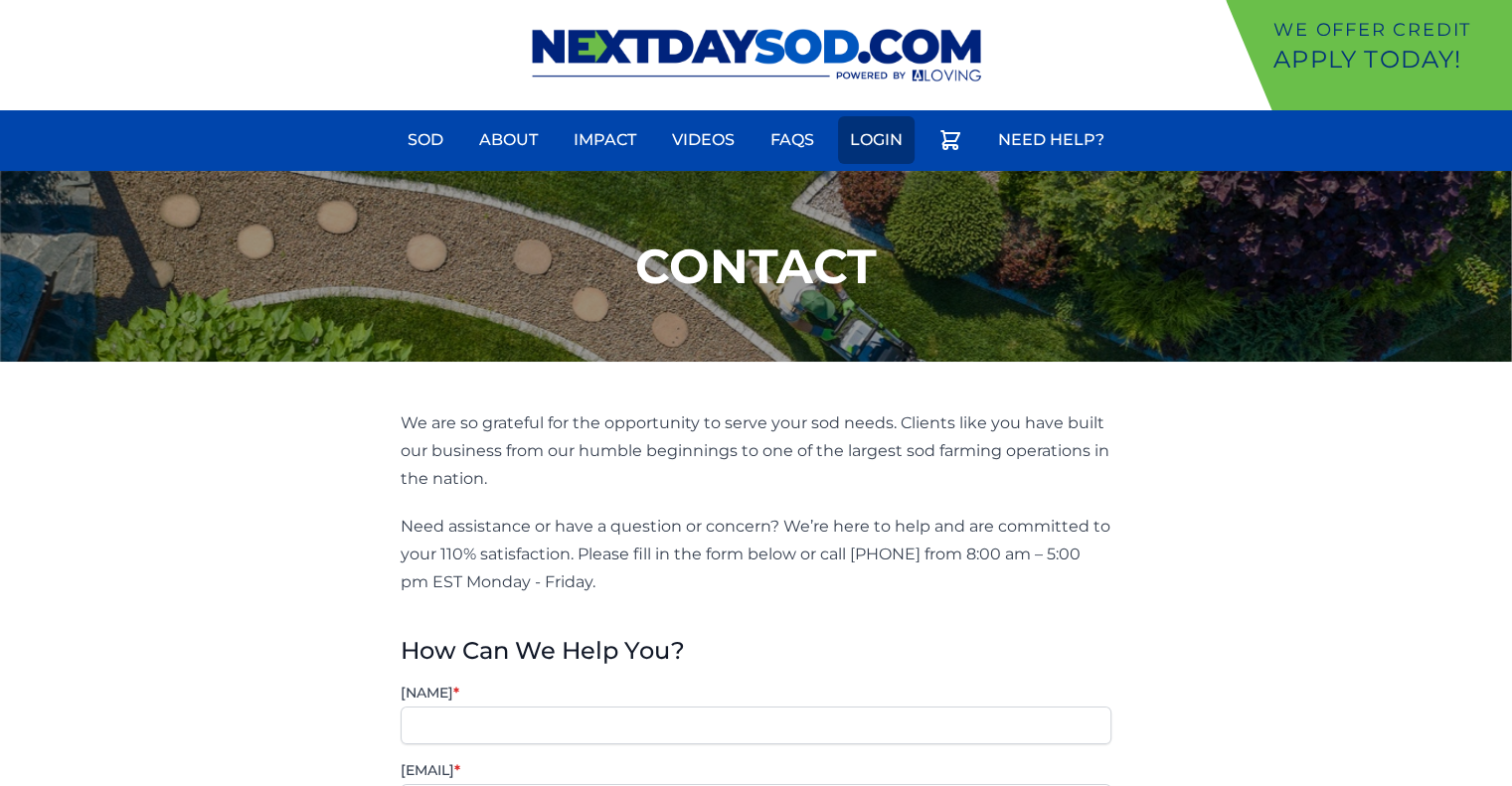click on "Login" at bounding box center (876, 140) 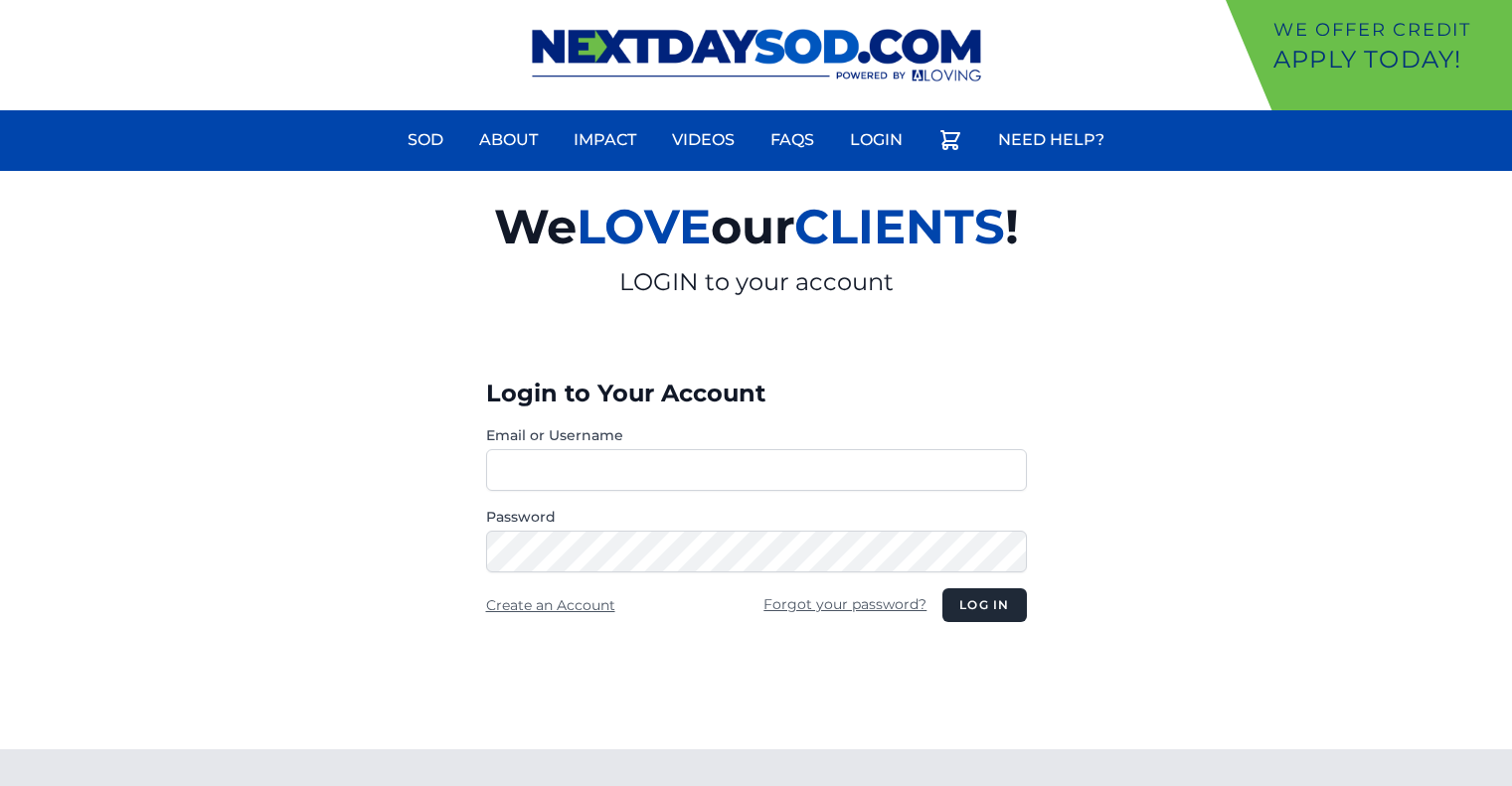 scroll, scrollTop: 0, scrollLeft: 0, axis: both 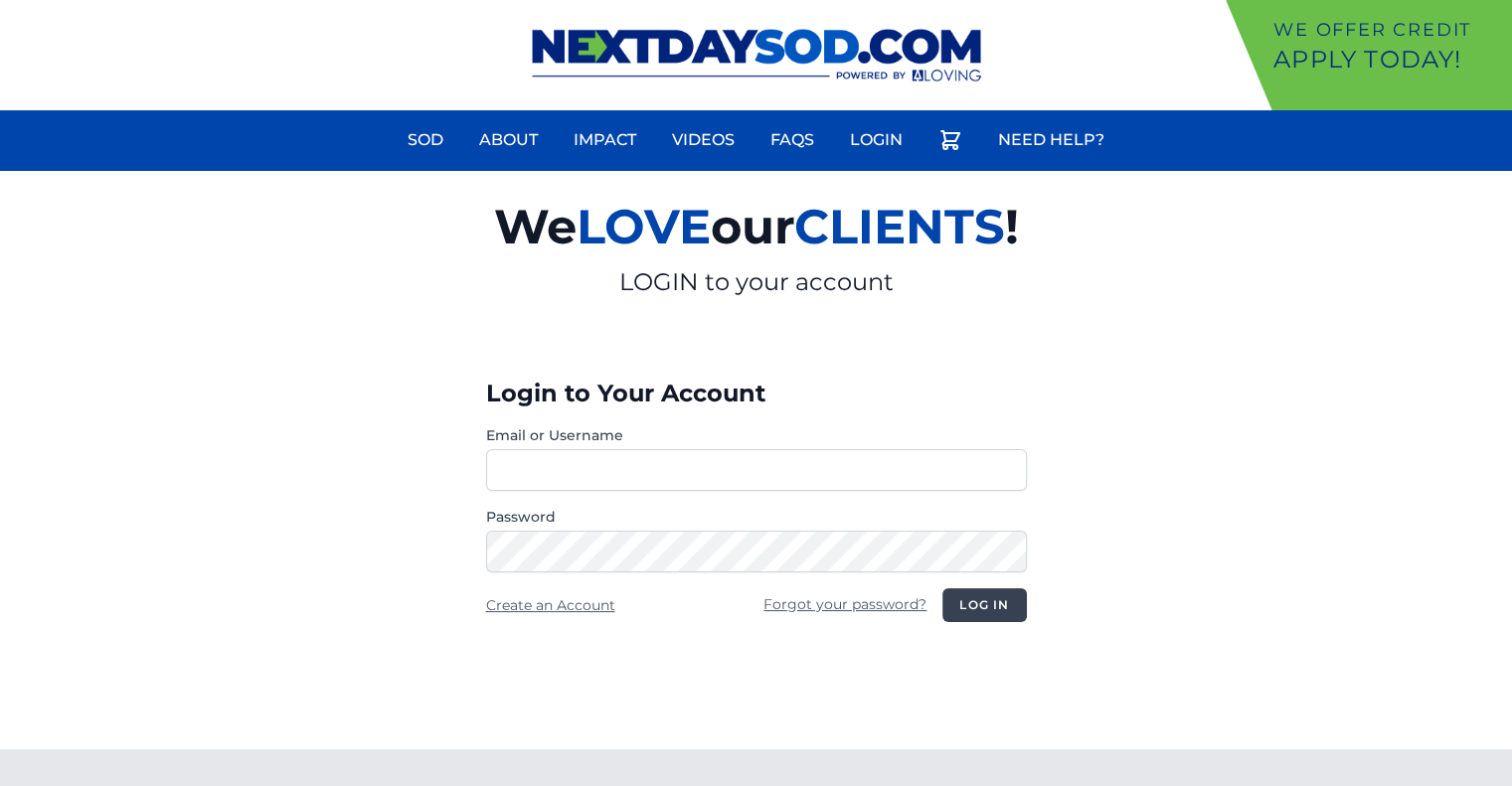 type on "**********" 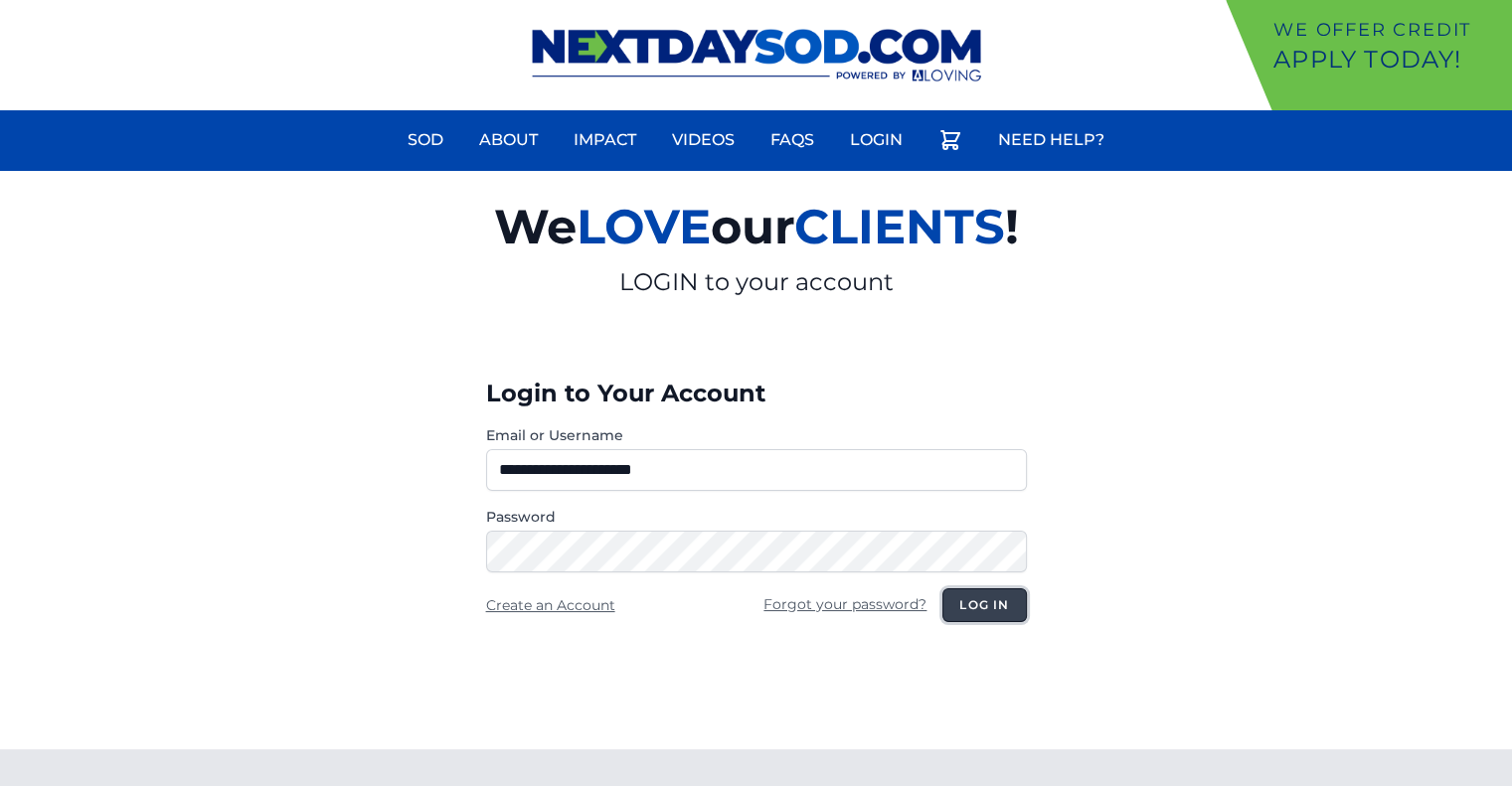 click on "Log in" at bounding box center (984, 605) 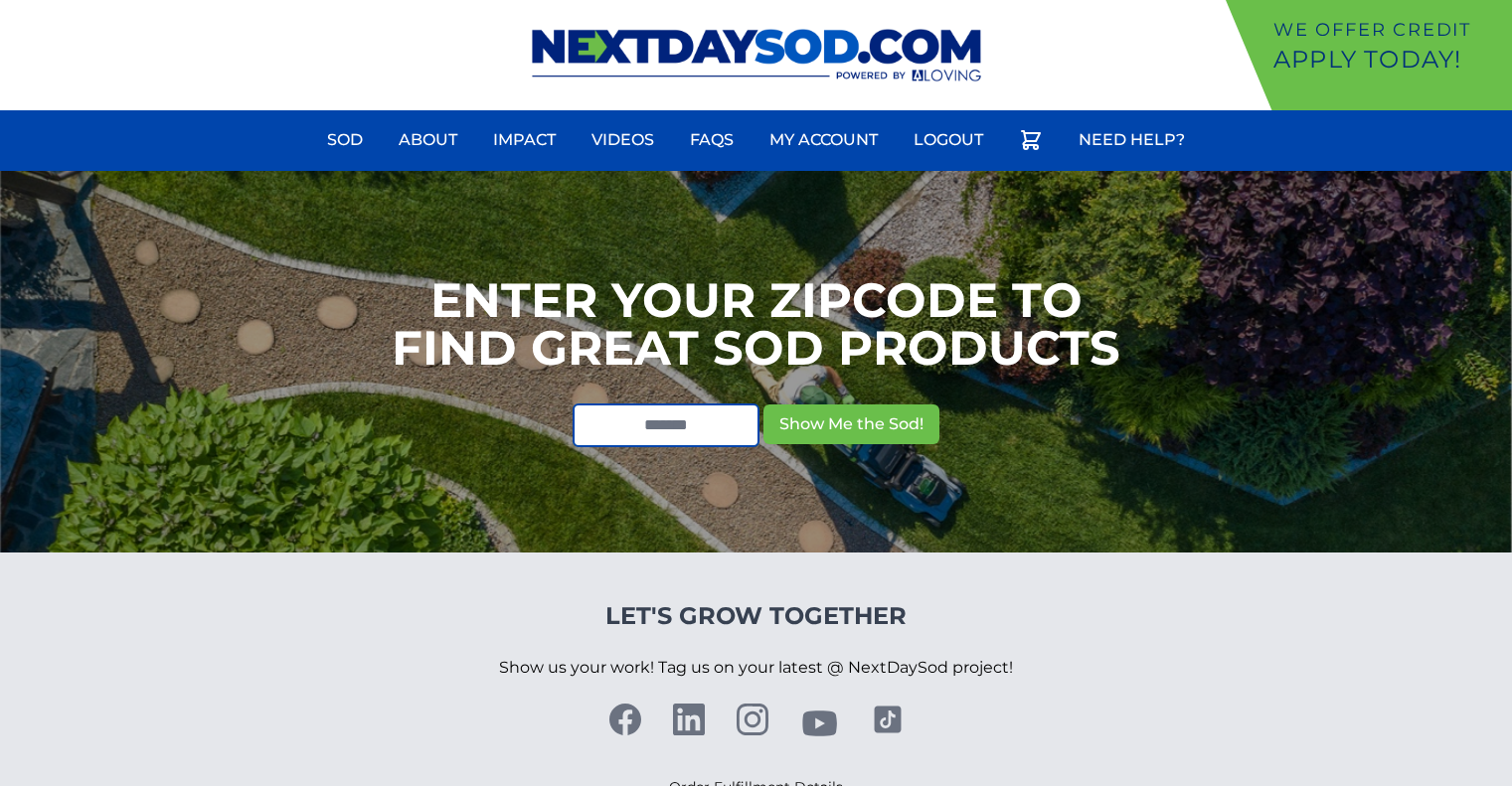 scroll, scrollTop: 0, scrollLeft: 0, axis: both 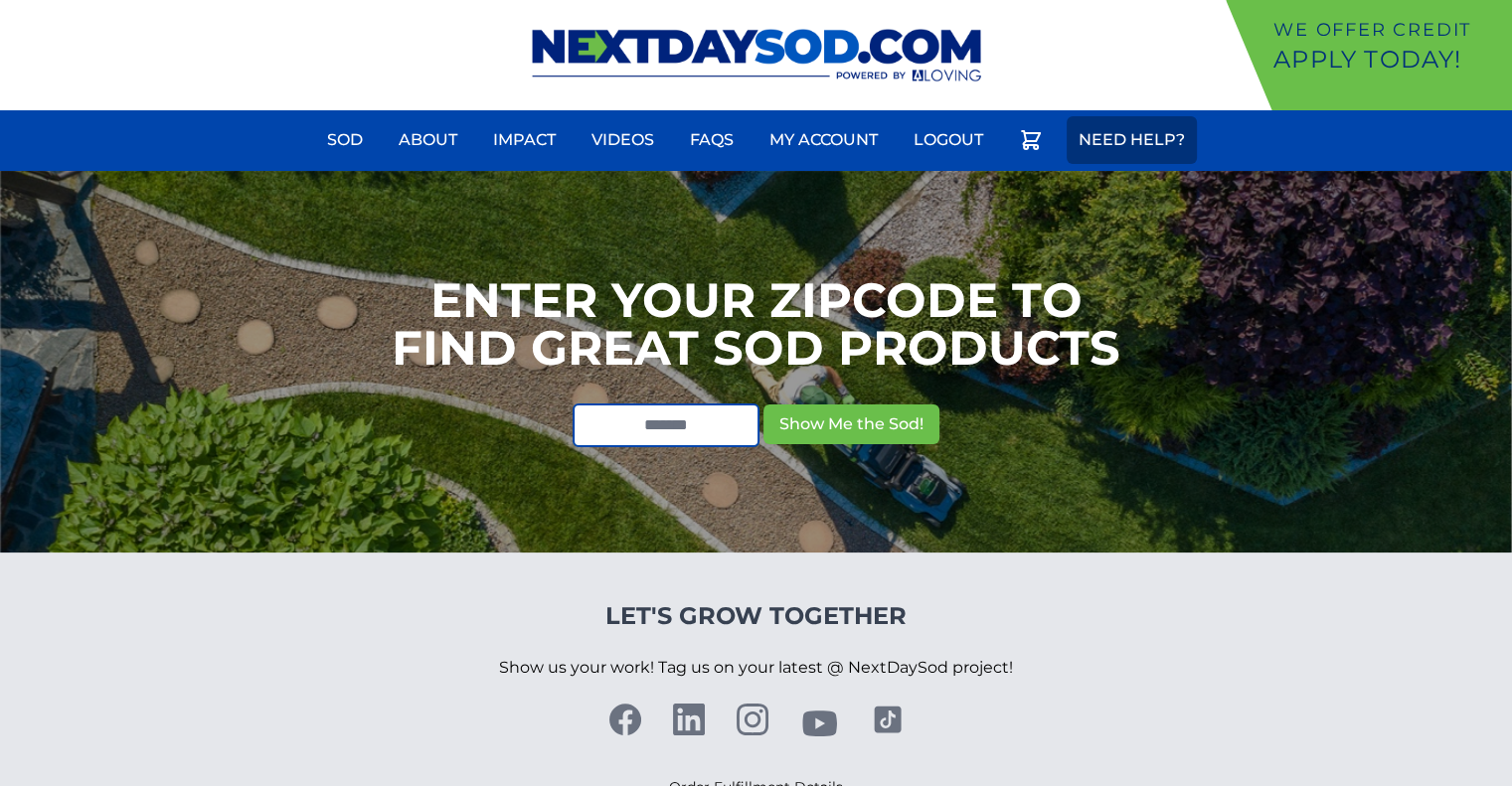 click on "Need Help?" at bounding box center (1131, 140) 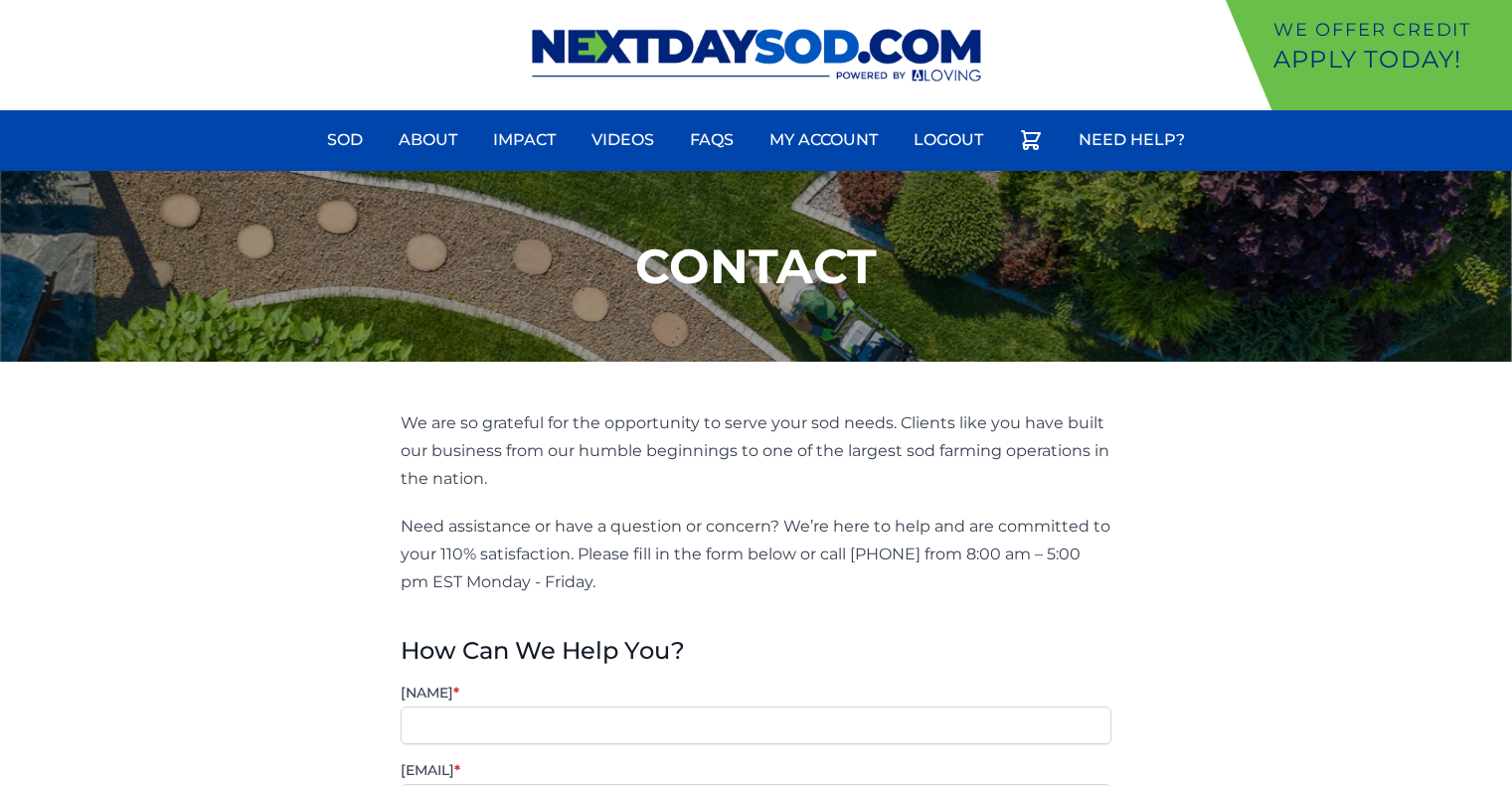 scroll, scrollTop: 0, scrollLeft: 0, axis: both 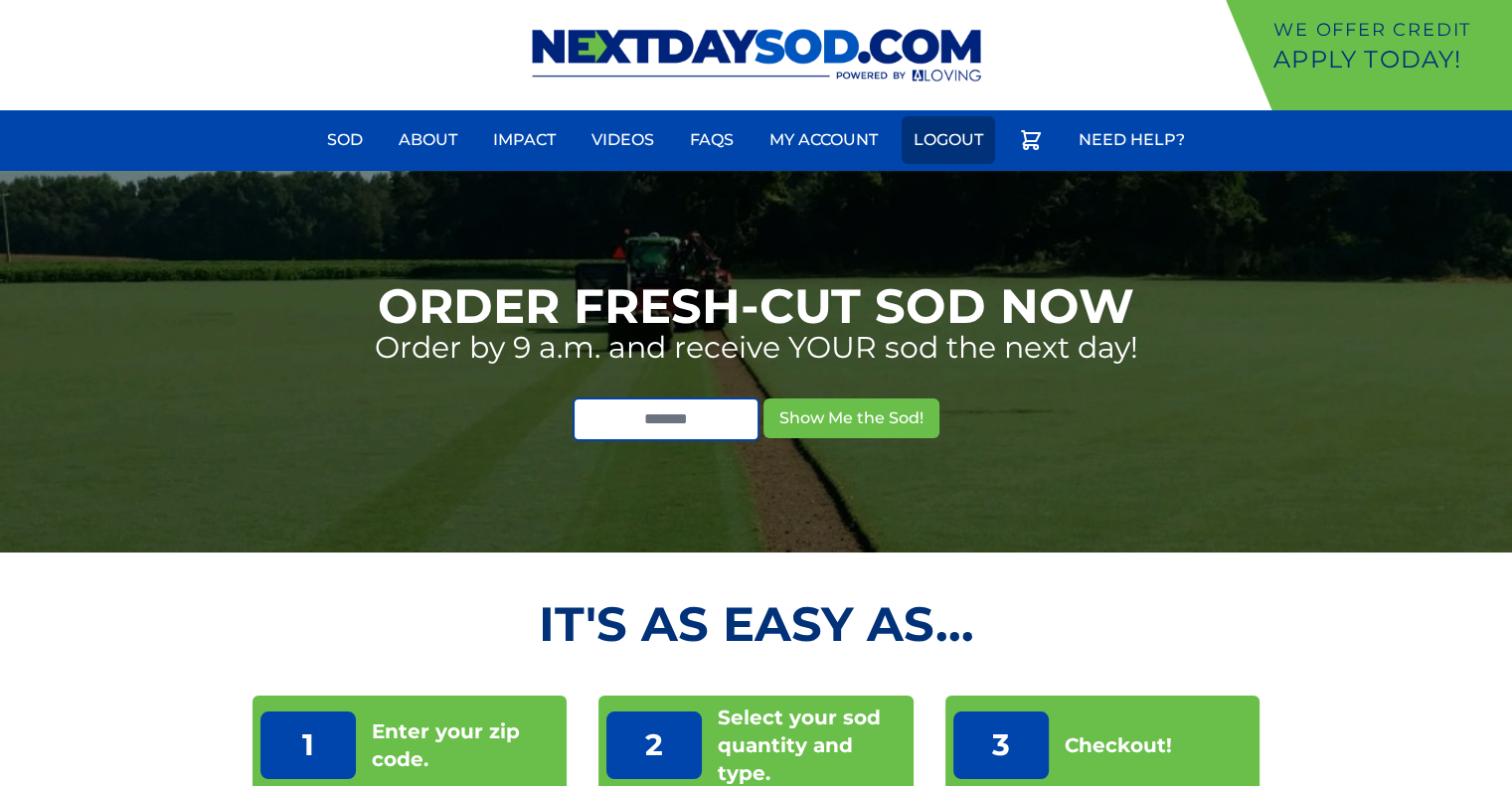 click on "Logout" at bounding box center [948, 140] 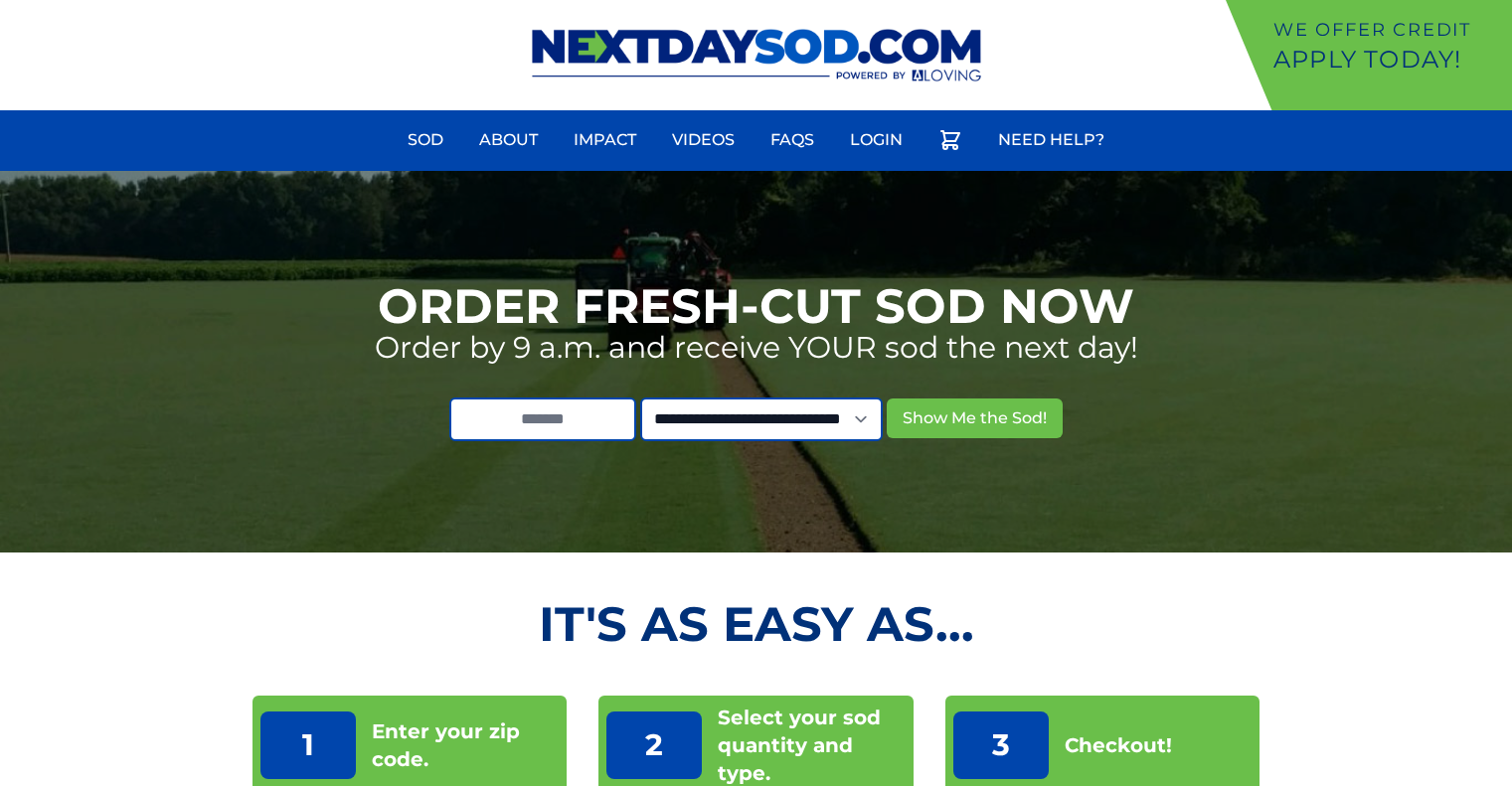 scroll, scrollTop: 0, scrollLeft: 0, axis: both 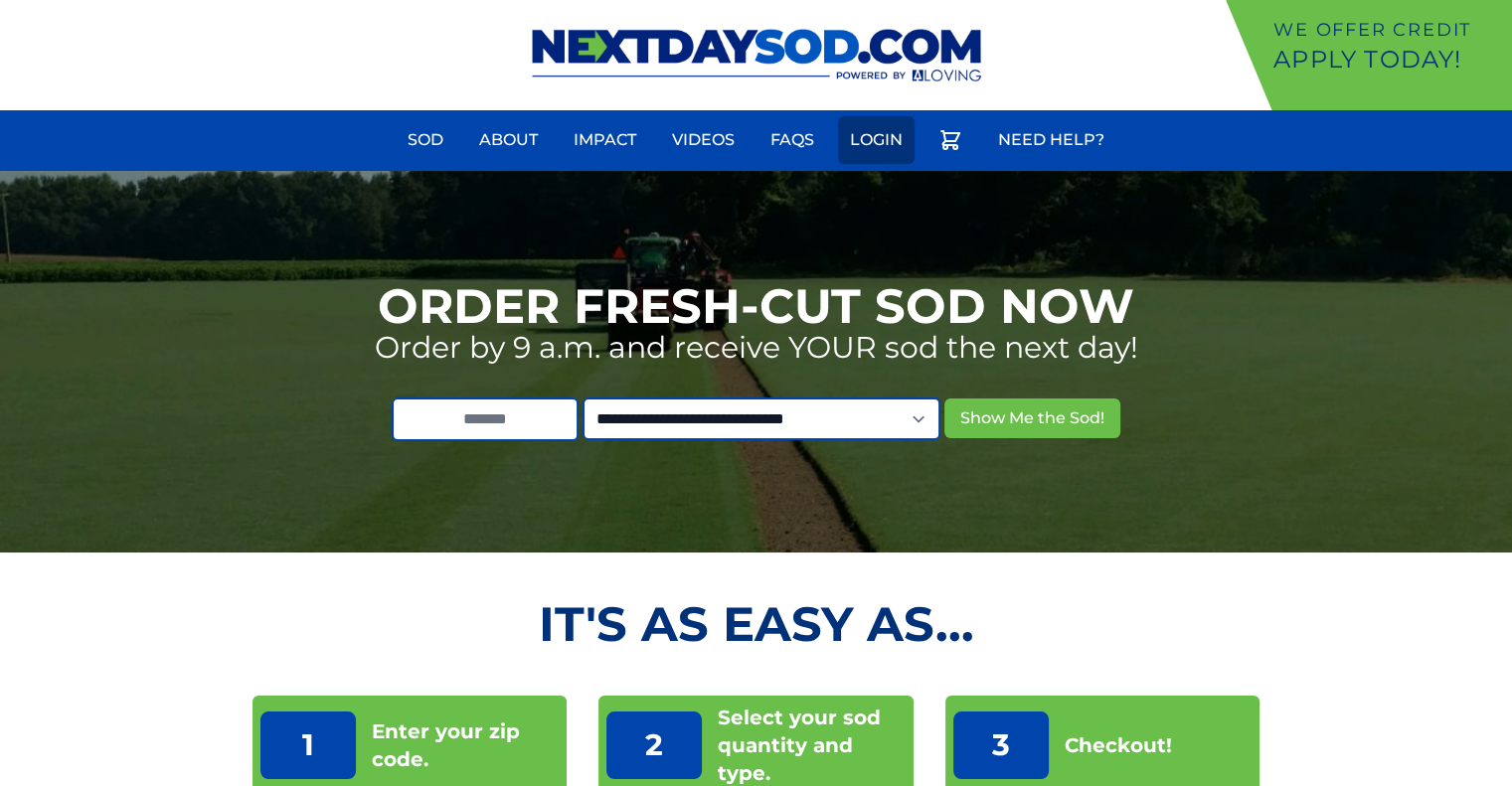 click on "Login" at bounding box center [876, 140] 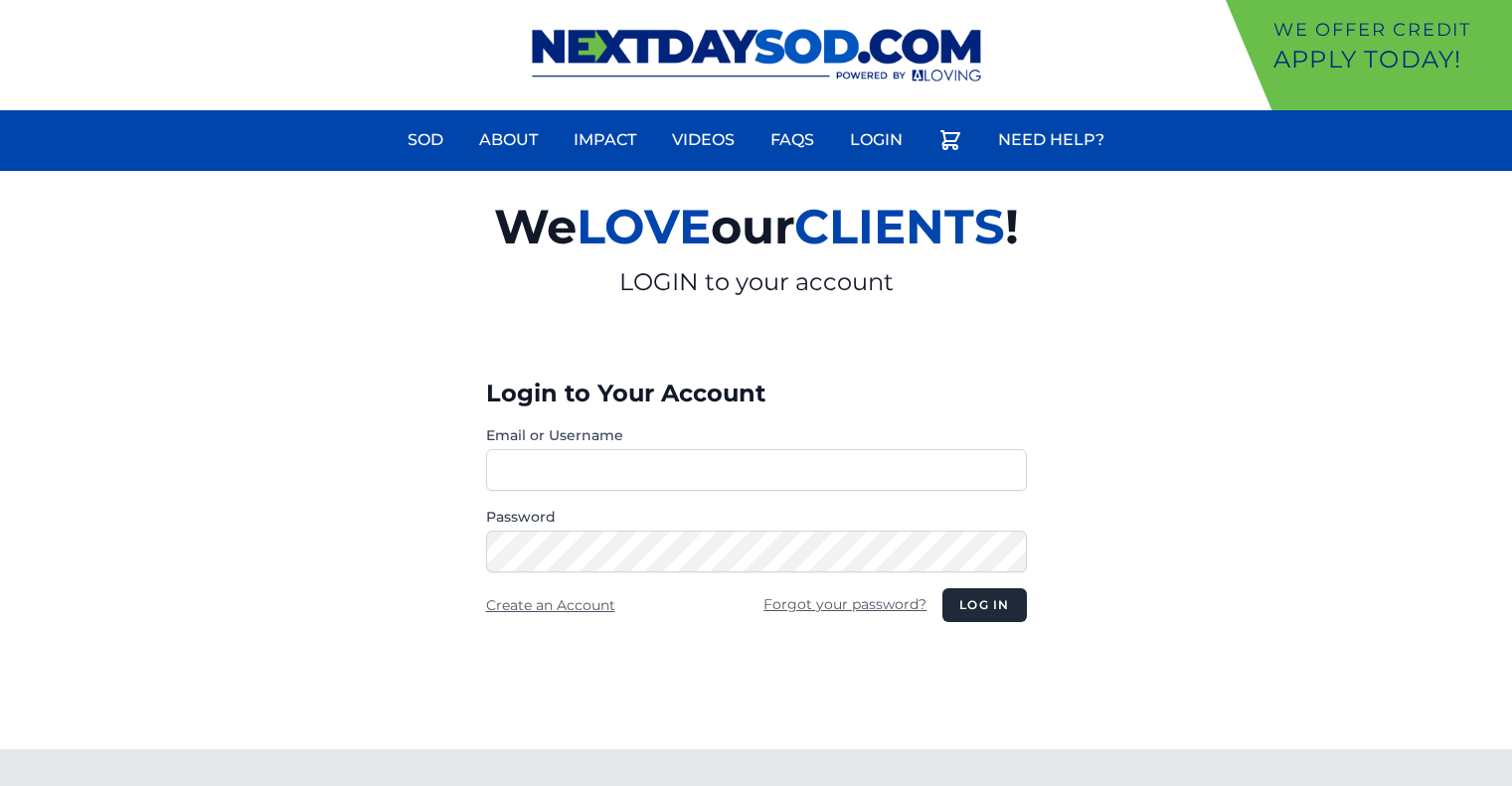 scroll, scrollTop: 0, scrollLeft: 0, axis: both 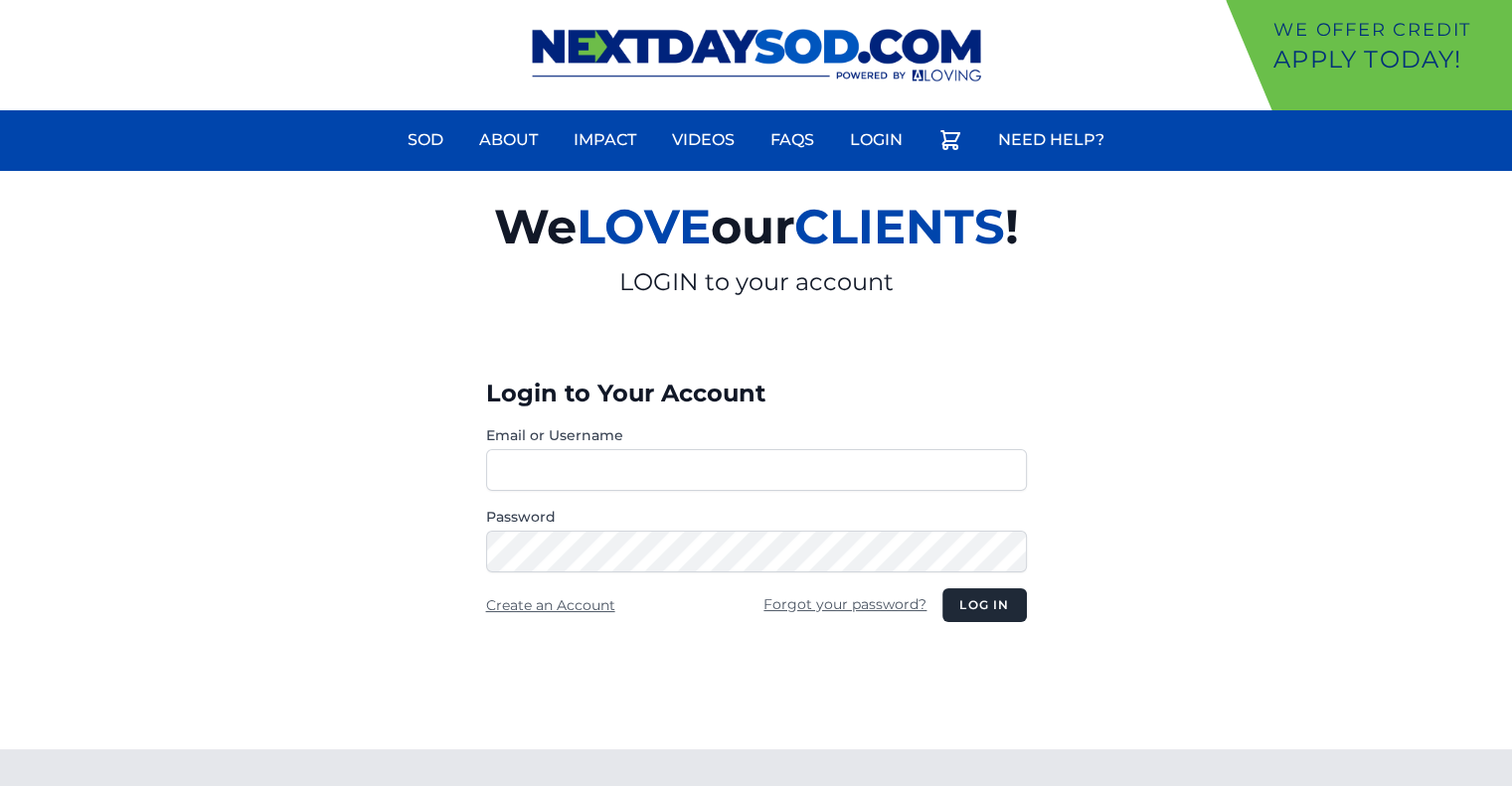type on "**********" 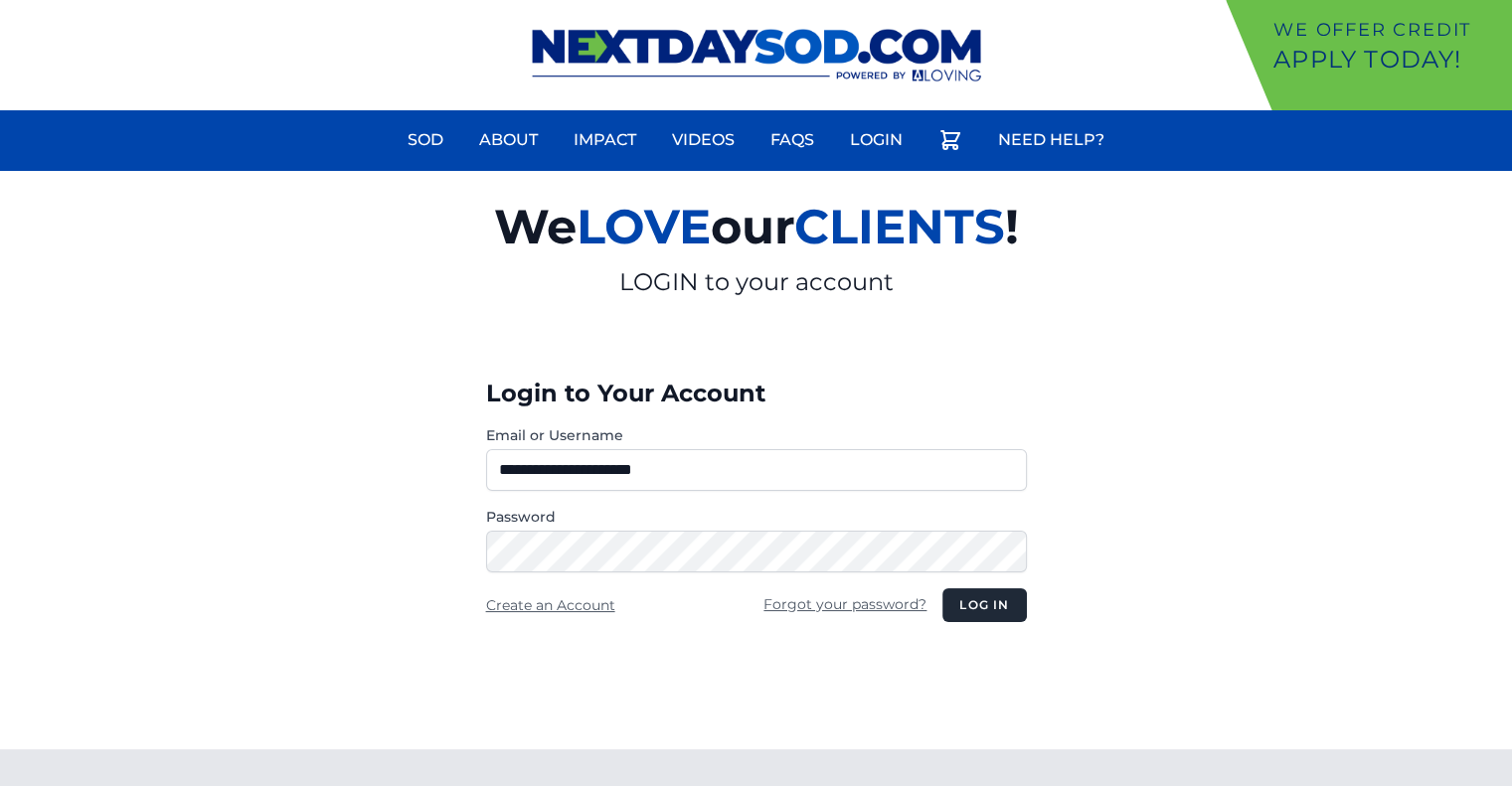 click on "**********" at bounding box center [756, 460] 